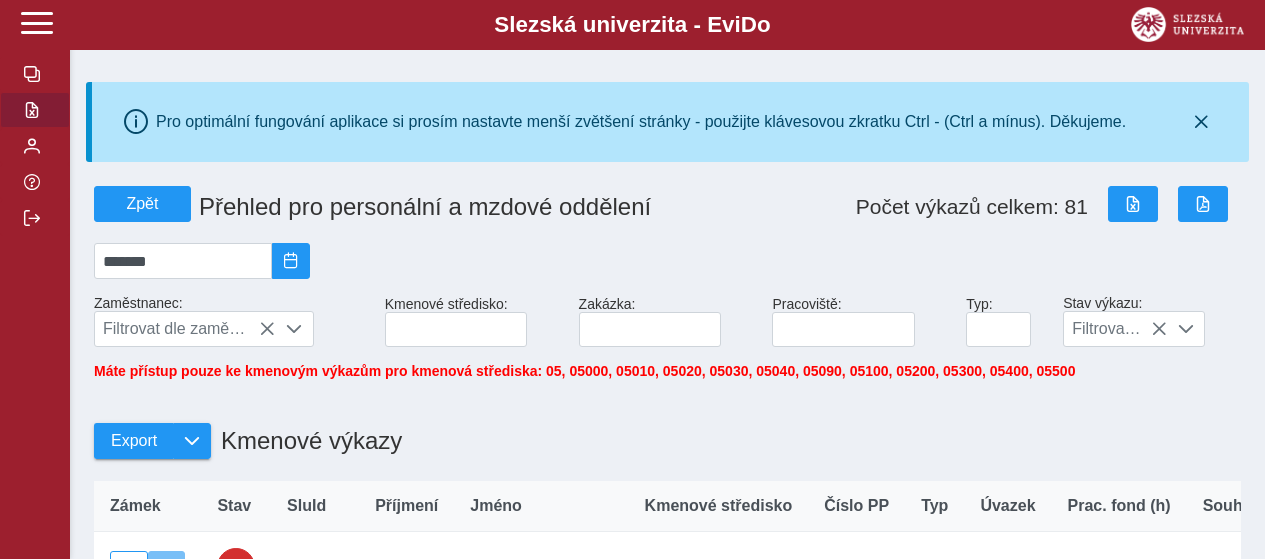scroll, scrollTop: 0, scrollLeft: 0, axis: both 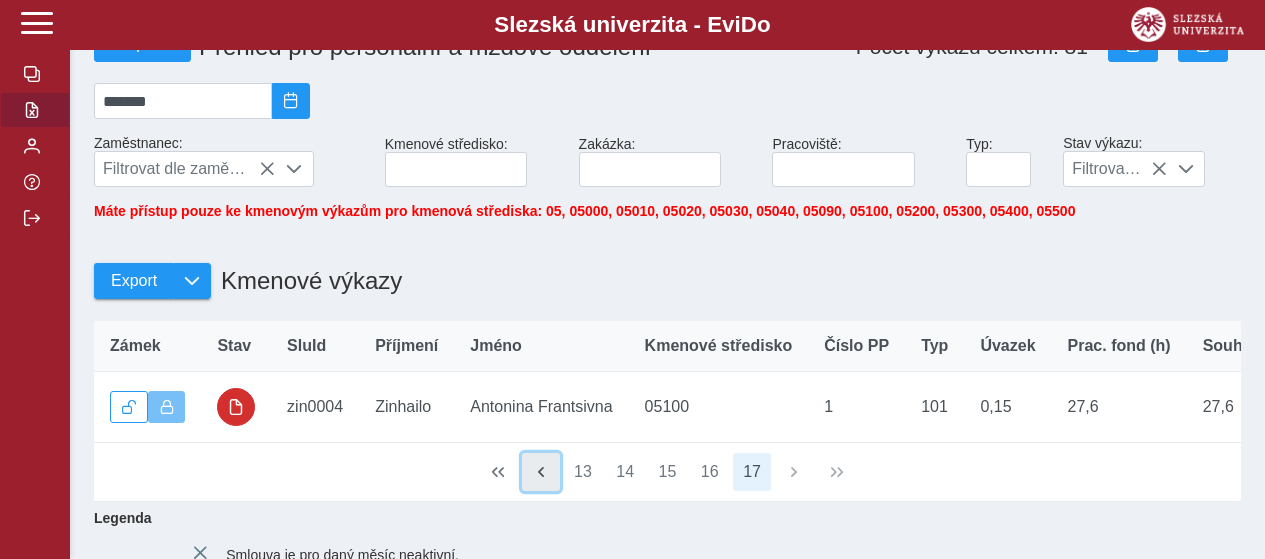 click at bounding box center (541, 472) 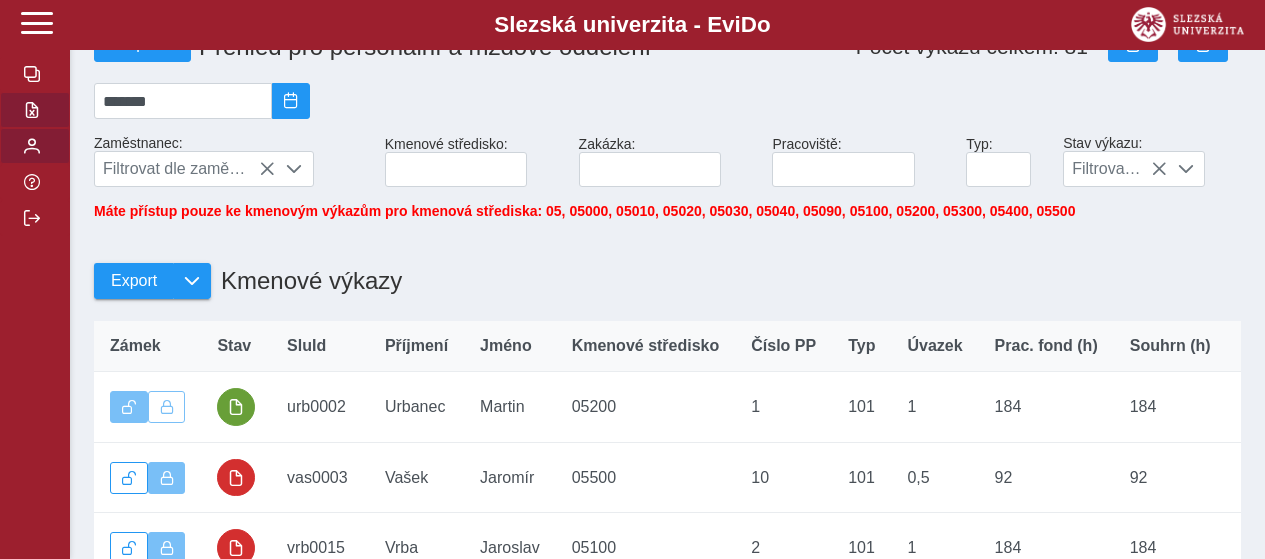 click at bounding box center [32, 146] 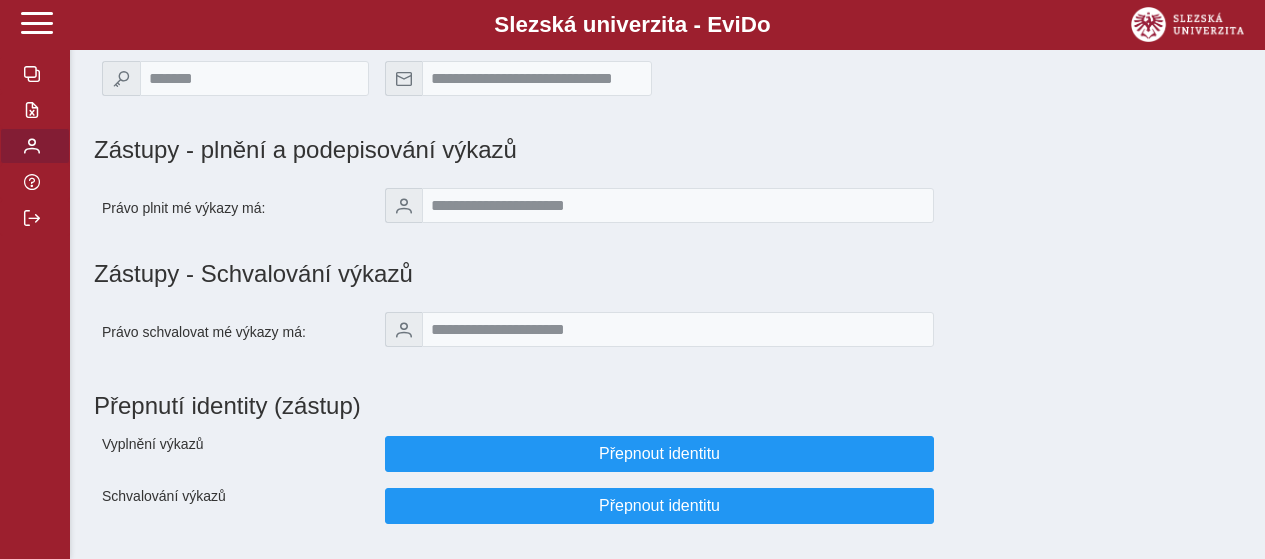 scroll, scrollTop: 227, scrollLeft: 0, axis: vertical 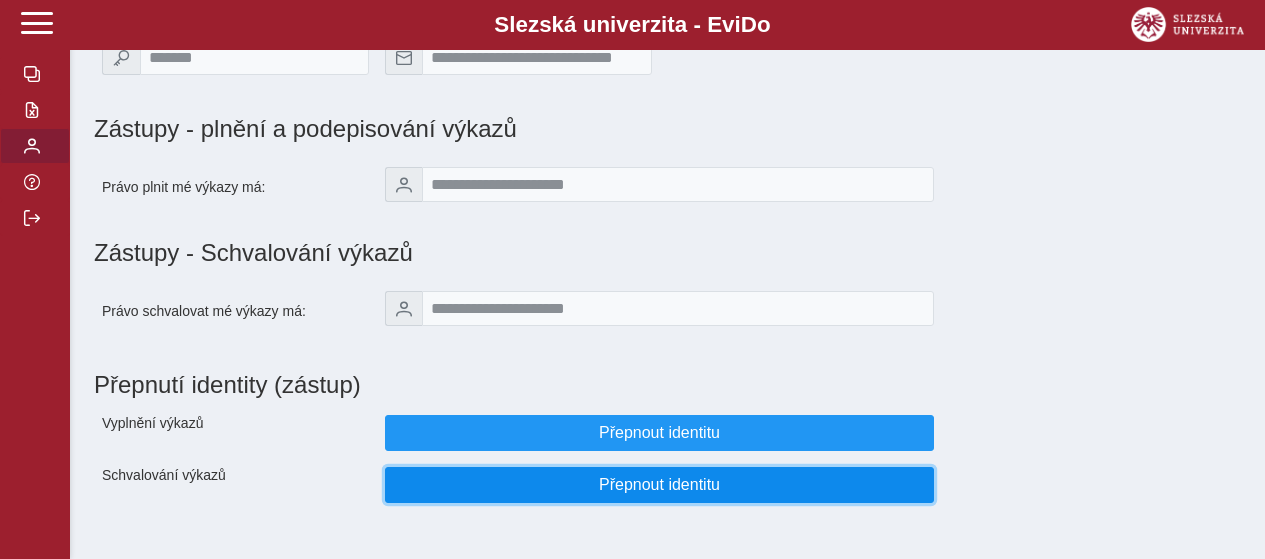 click on "Přepnout identitu" at bounding box center [660, 485] 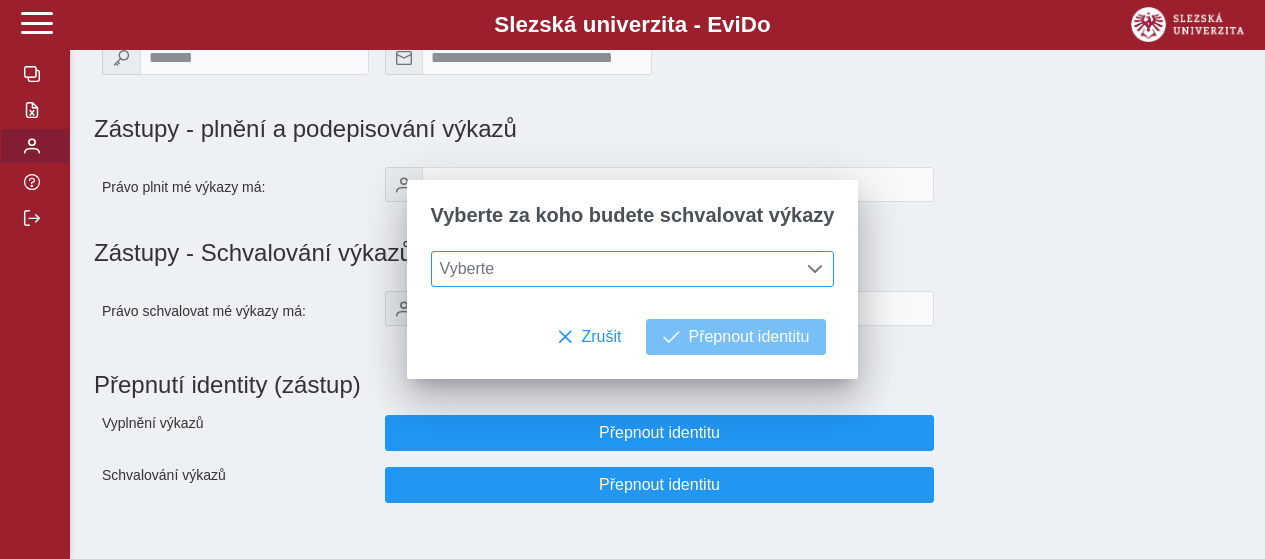 click on "Vyberte" at bounding box center [614, 269] 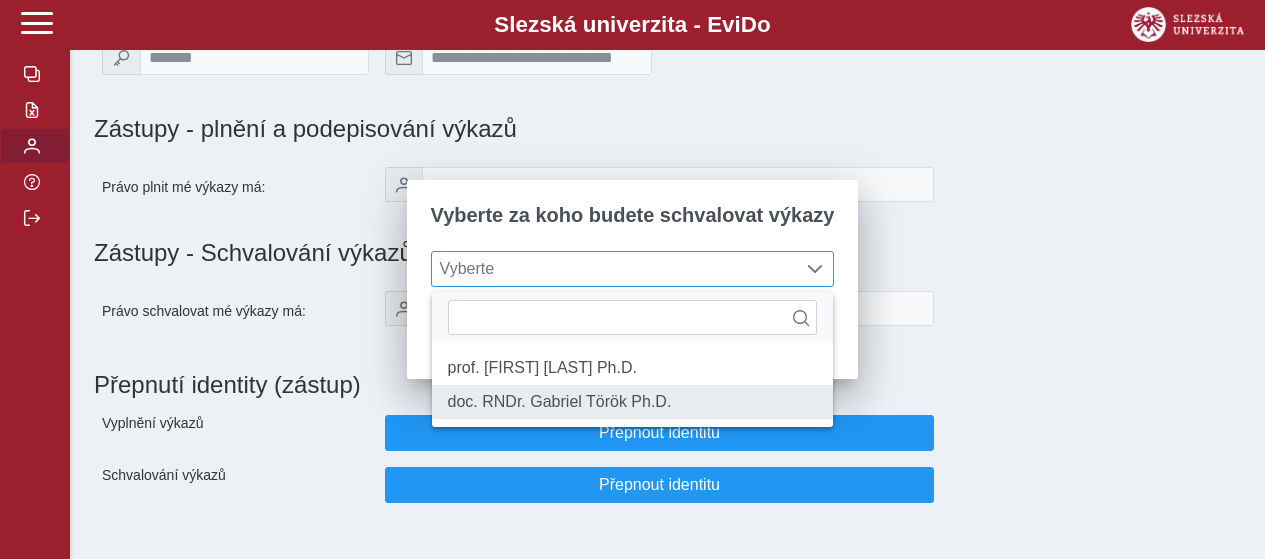 click on "doc. RNDr. Gabriel Török Ph.D." at bounding box center [633, 402] 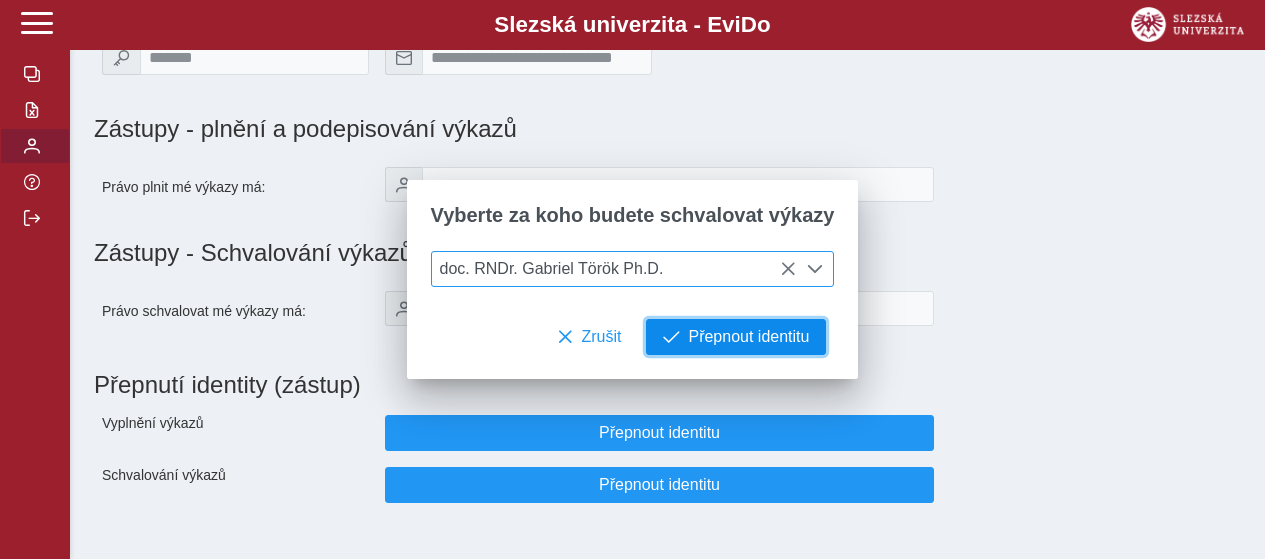 click on "Přepnout identitu" at bounding box center [748, 337] 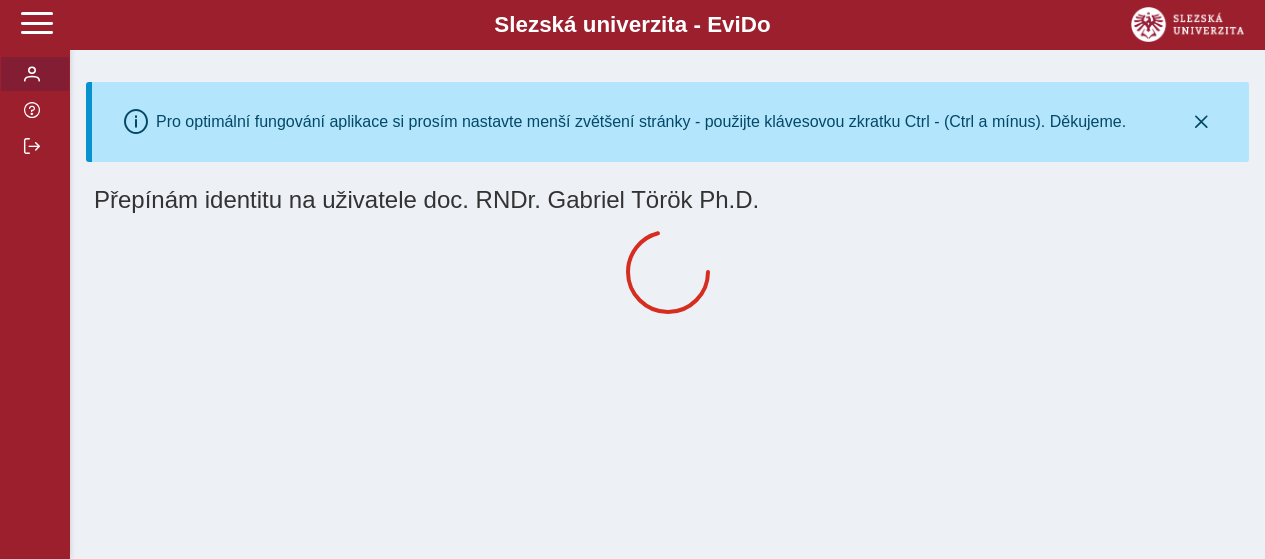 scroll, scrollTop: 0, scrollLeft: 0, axis: both 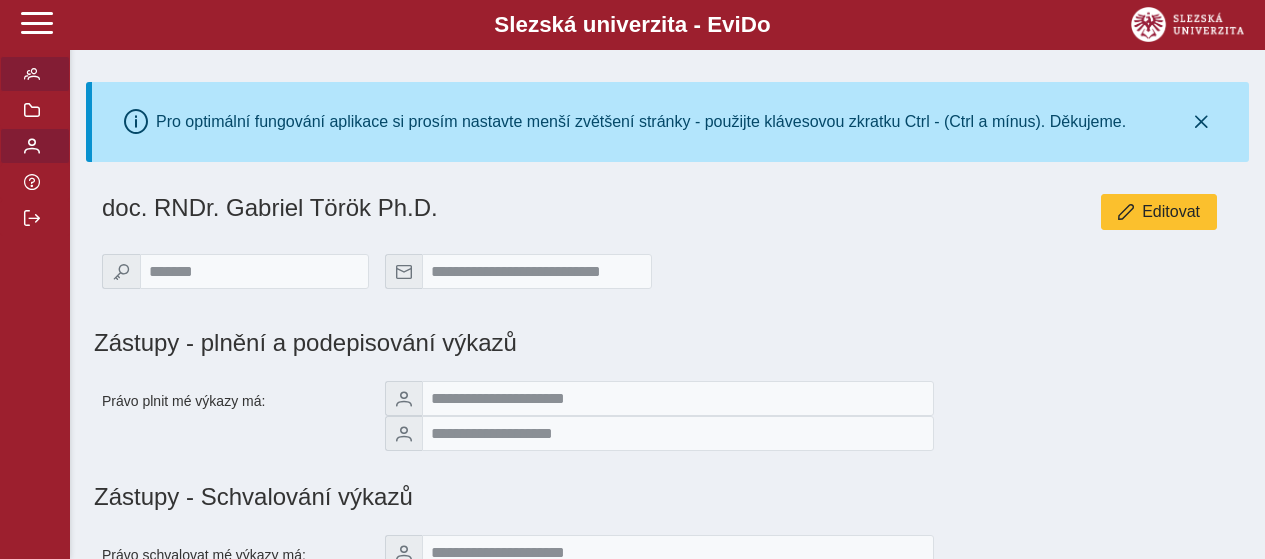 click at bounding box center [35, 74] 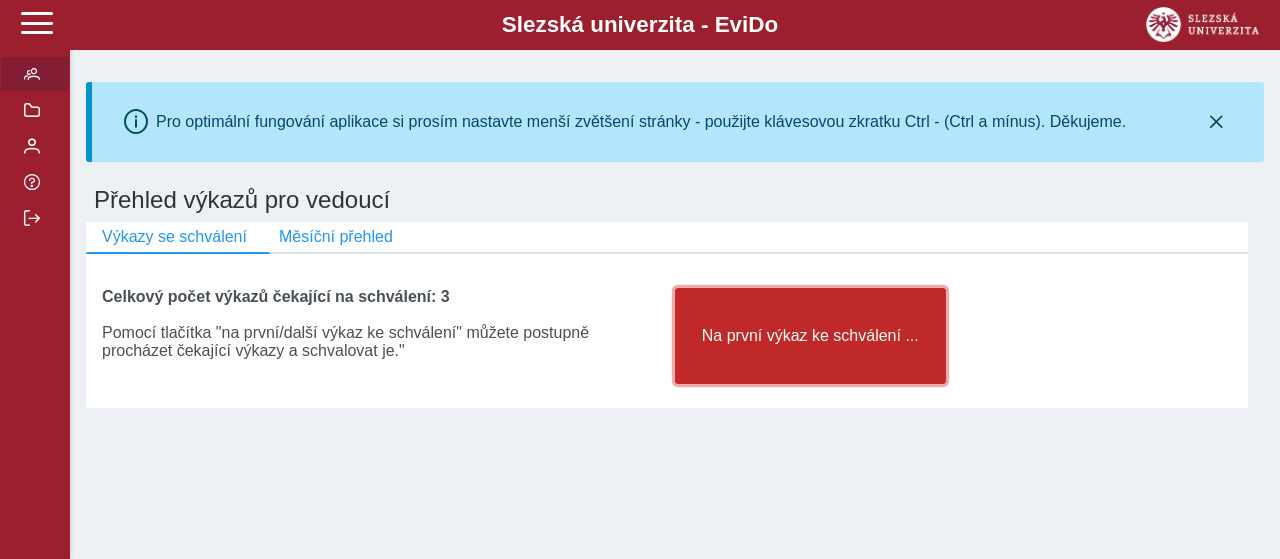 click on "Na první výkaz ke schválení ..." at bounding box center (810, 336) 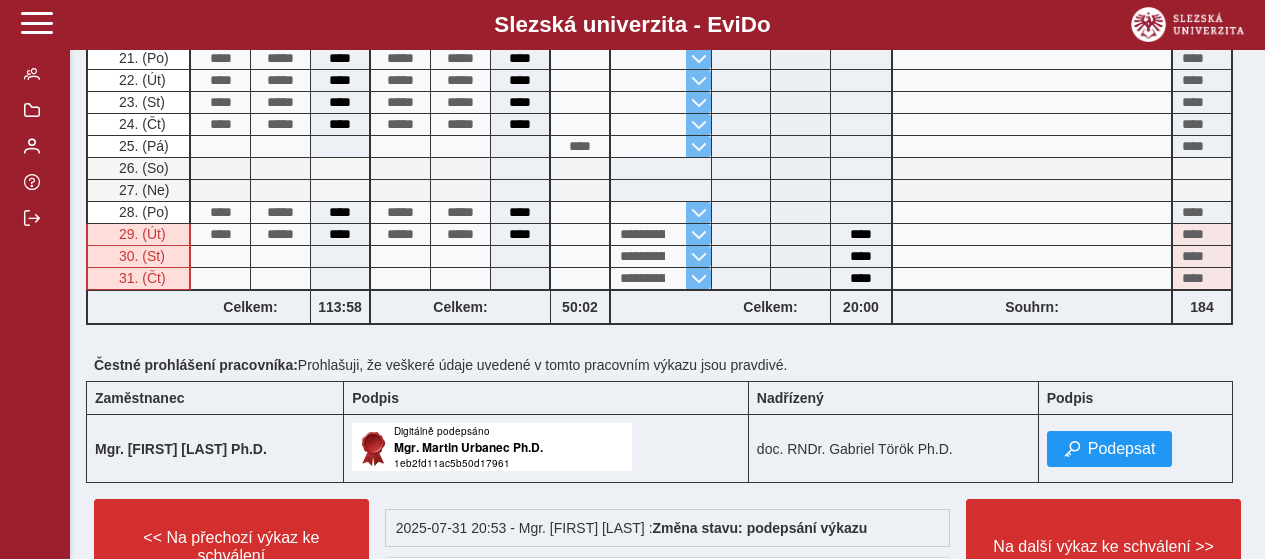 scroll, scrollTop: 1000, scrollLeft: 0, axis: vertical 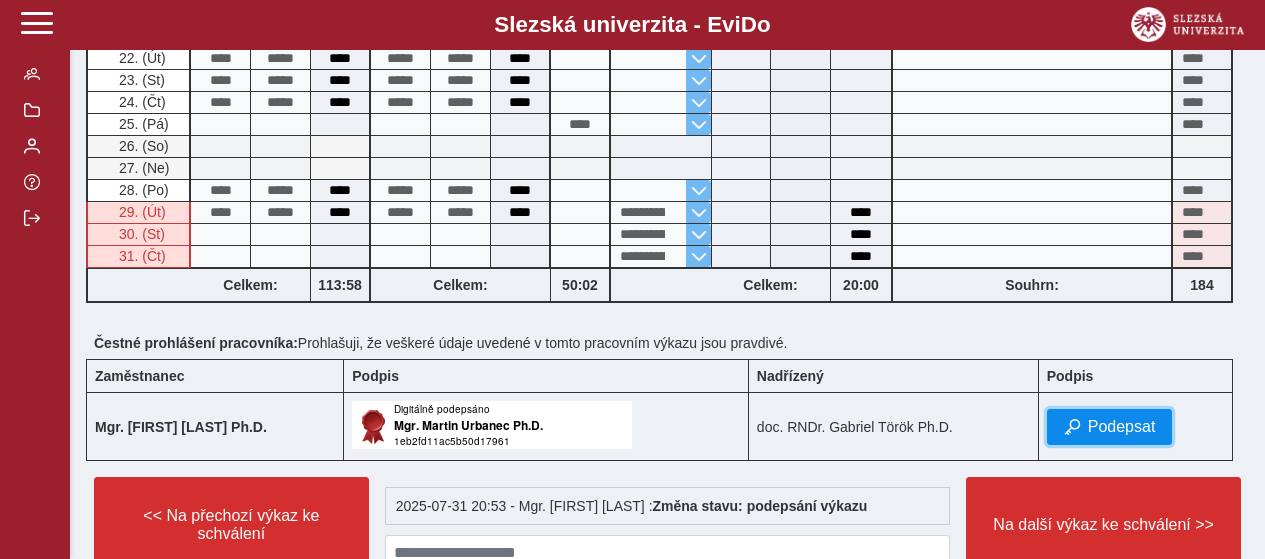 click on "Podepsat" at bounding box center [1110, 427] 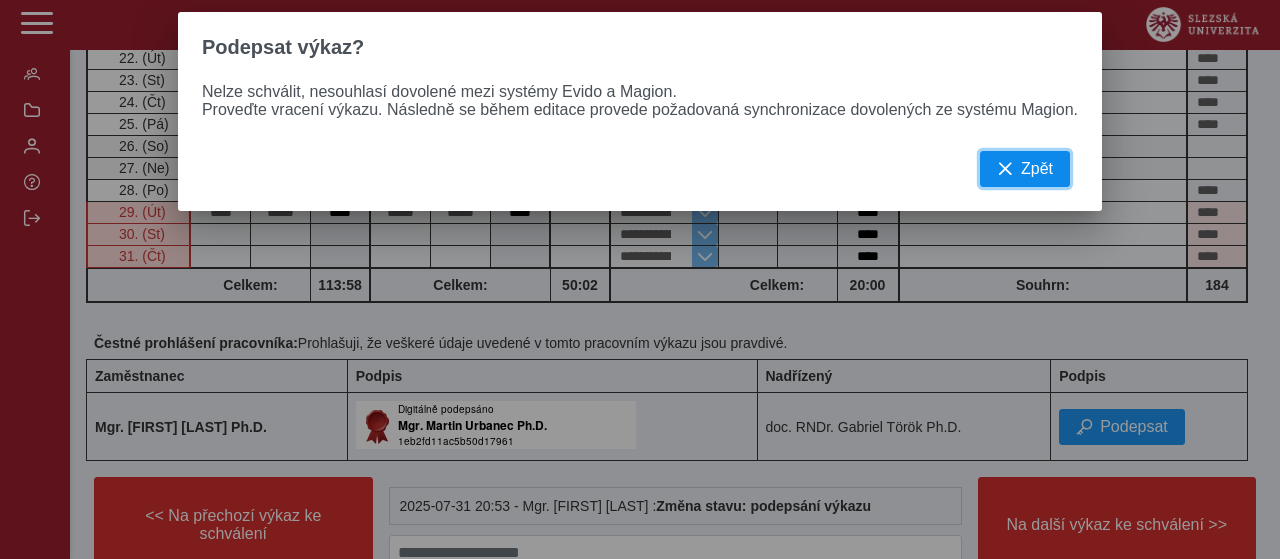 click on "Zpět" at bounding box center (1037, 169) 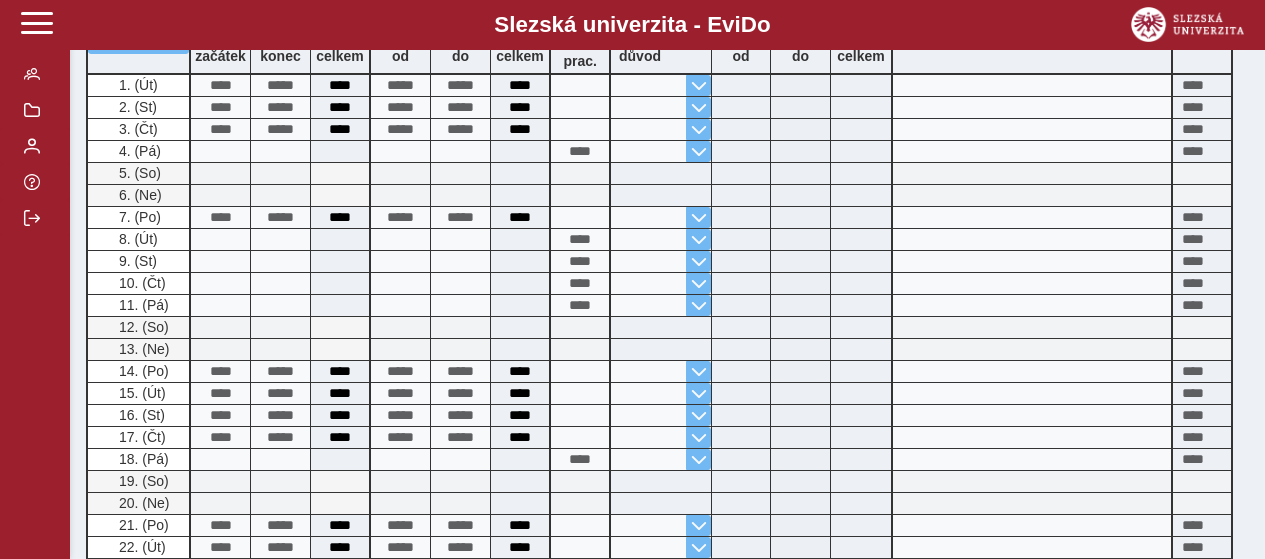 scroll, scrollTop: 22, scrollLeft: 0, axis: vertical 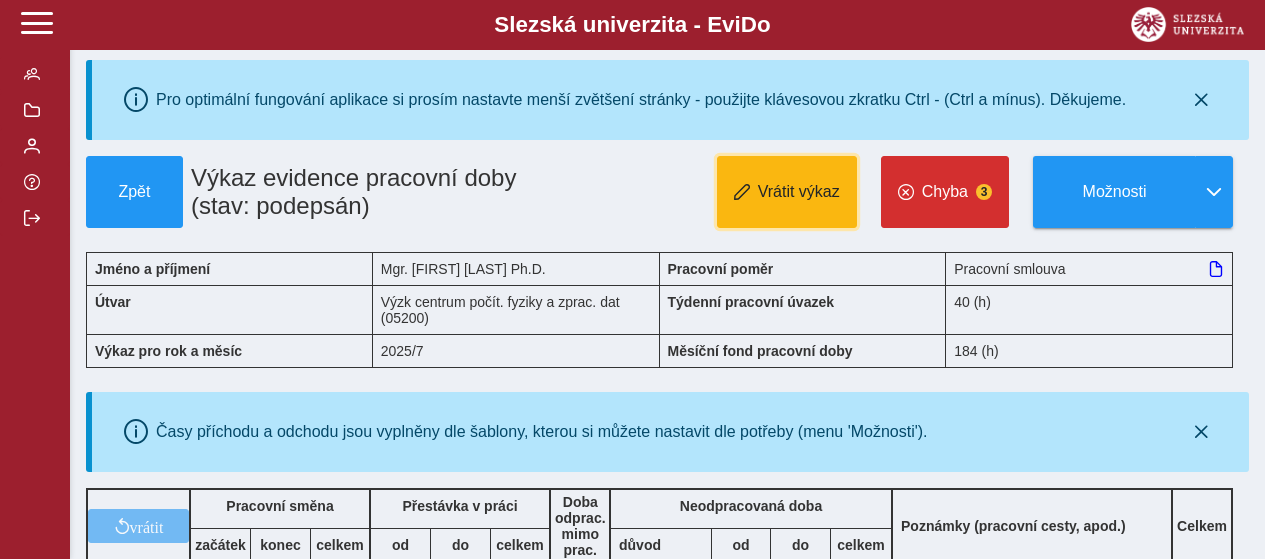 click on "Vrátit výkaz" at bounding box center (799, 192) 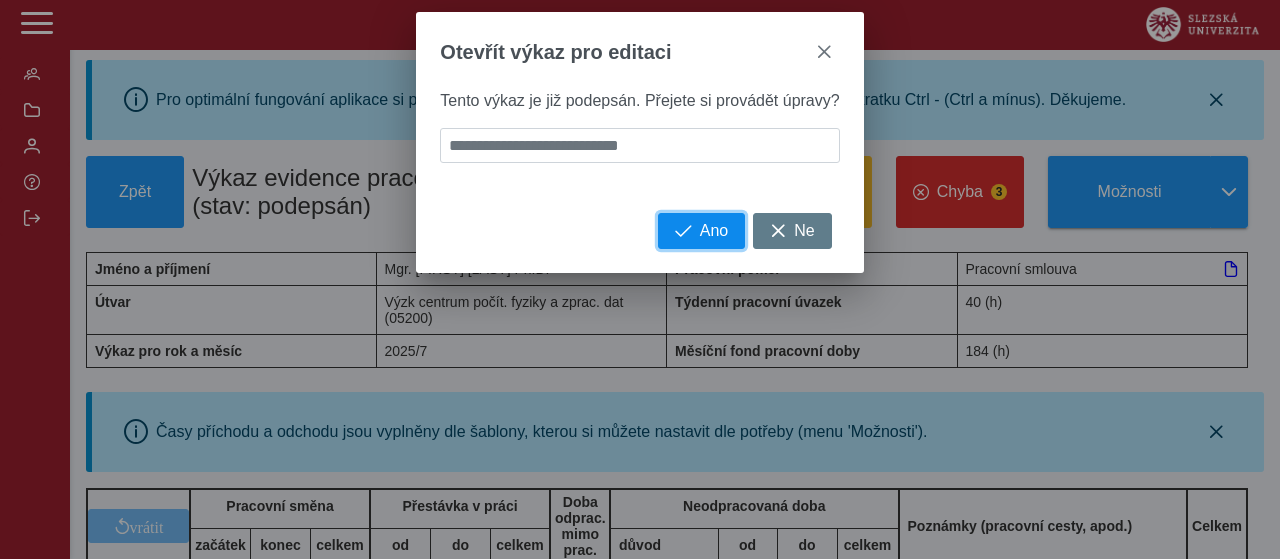 click on "Ano" at bounding box center (714, 231) 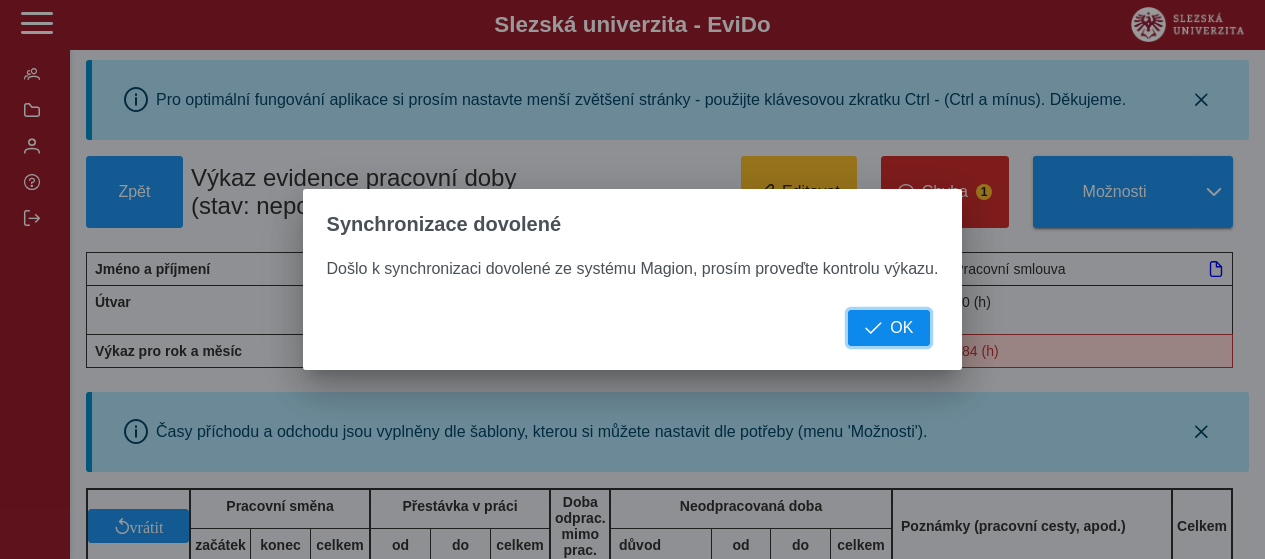 click on "OK" at bounding box center (901, 328) 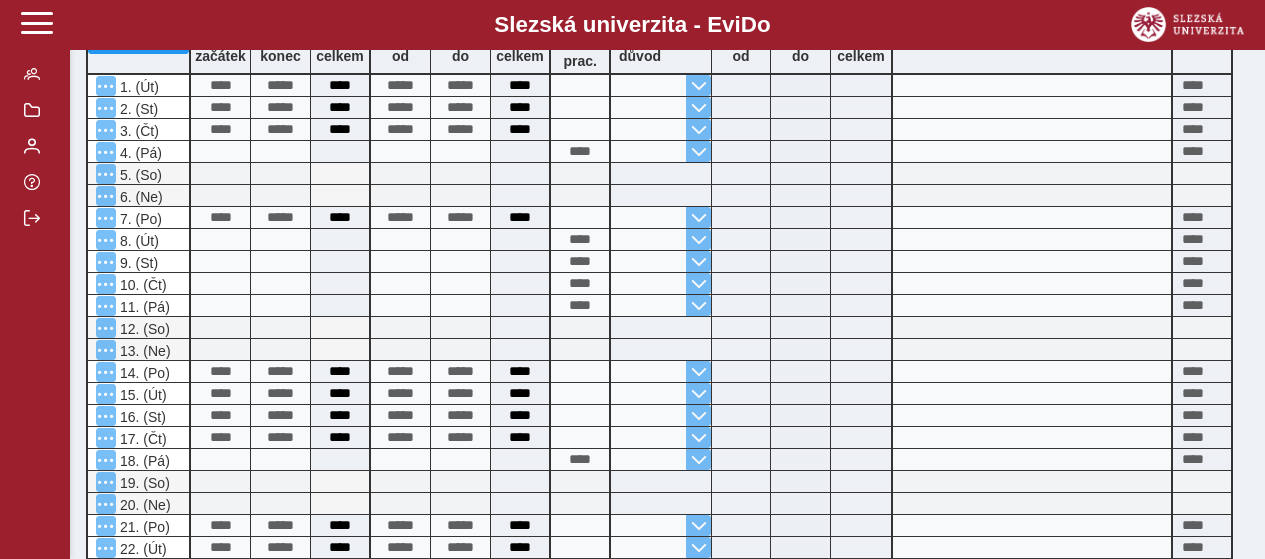 scroll, scrollTop: 1000, scrollLeft: 0, axis: vertical 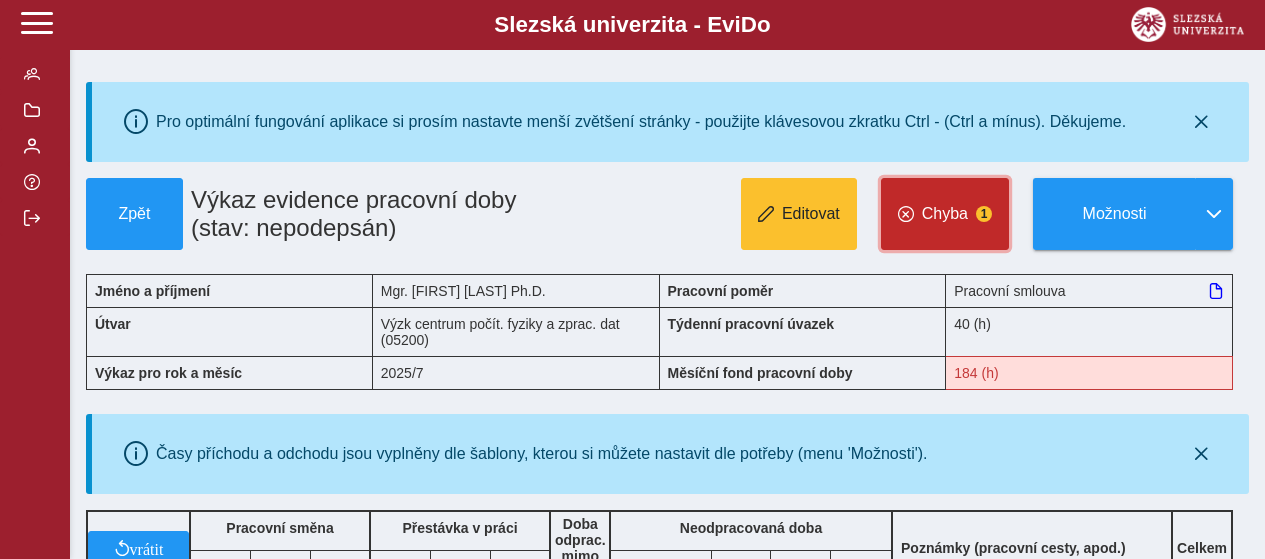 click on "Chyba" at bounding box center (945, 214) 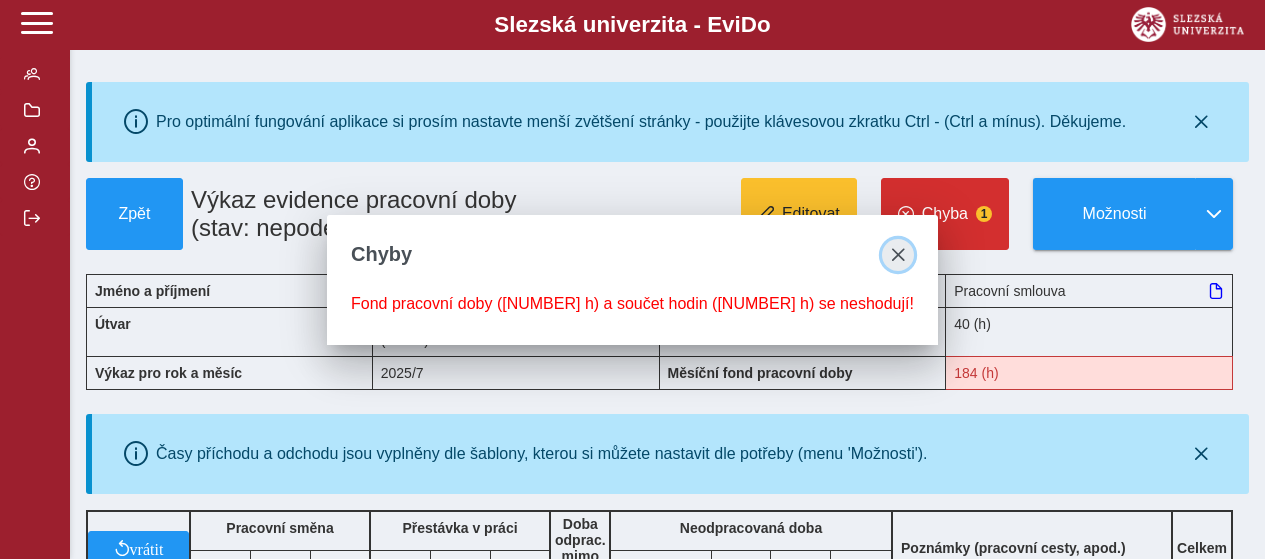 click at bounding box center (898, 255) 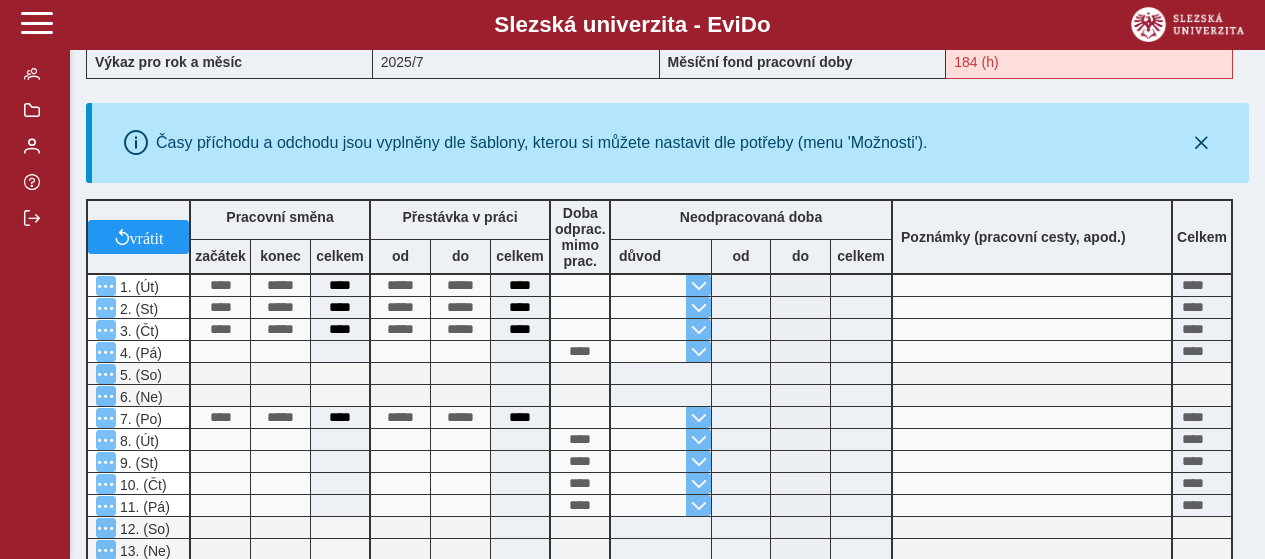 scroll, scrollTop: 0, scrollLeft: 0, axis: both 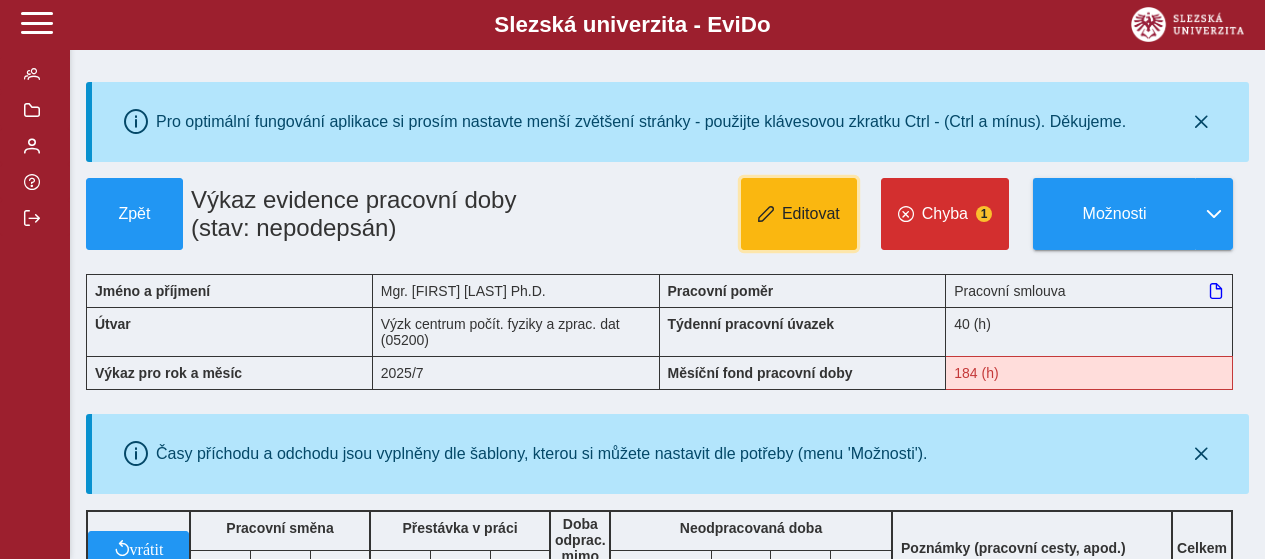 click on "Editovat" at bounding box center [811, 214] 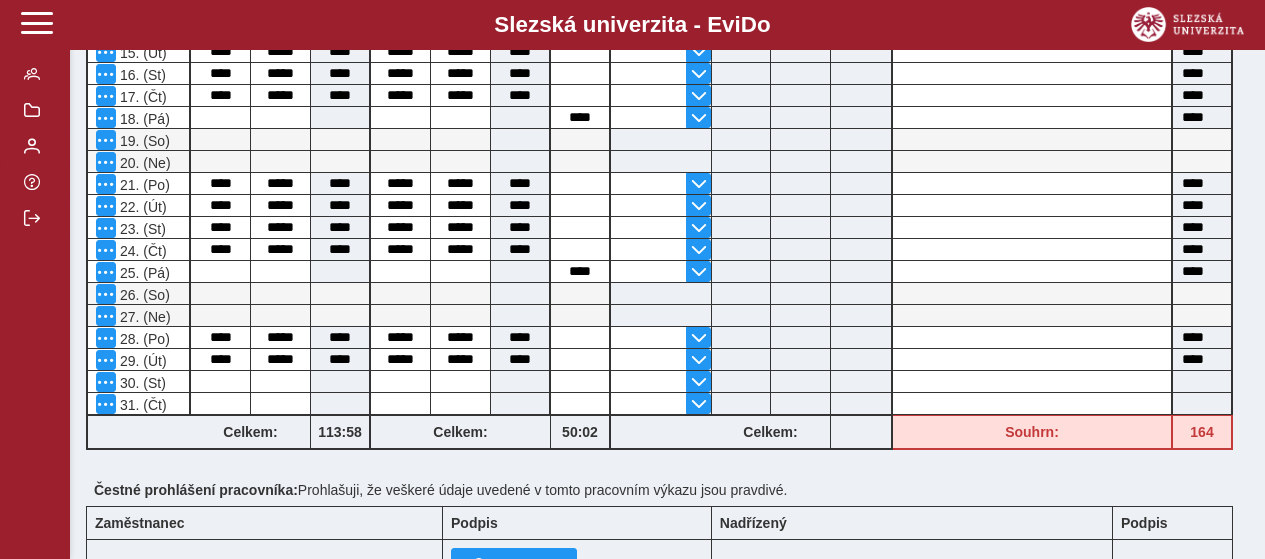 scroll, scrollTop: 906, scrollLeft: 0, axis: vertical 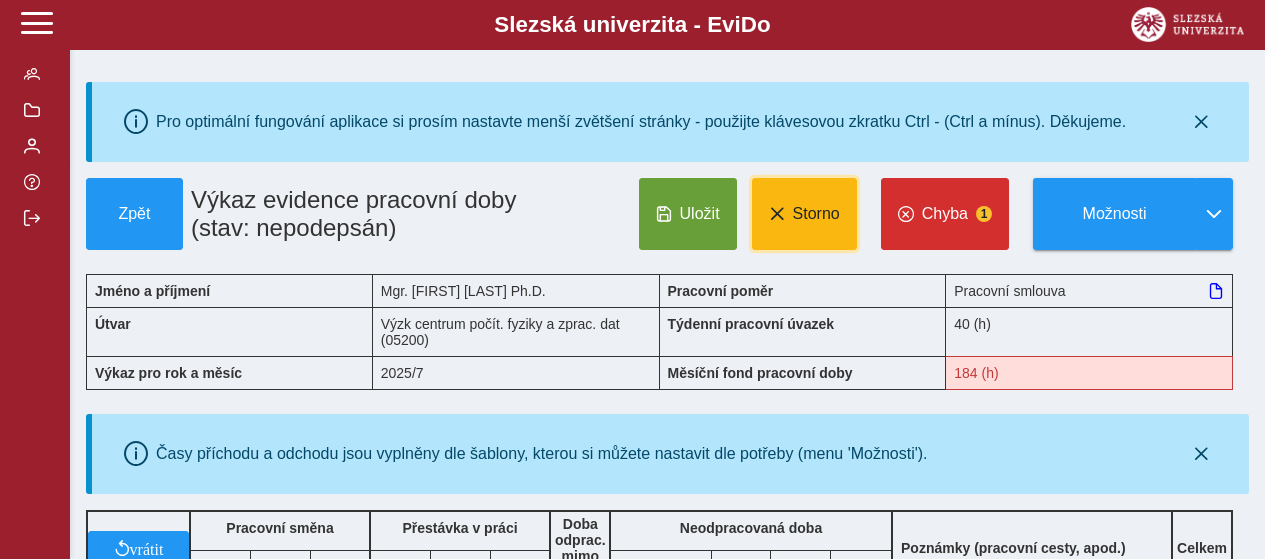 click on "Storno" at bounding box center (804, 214) 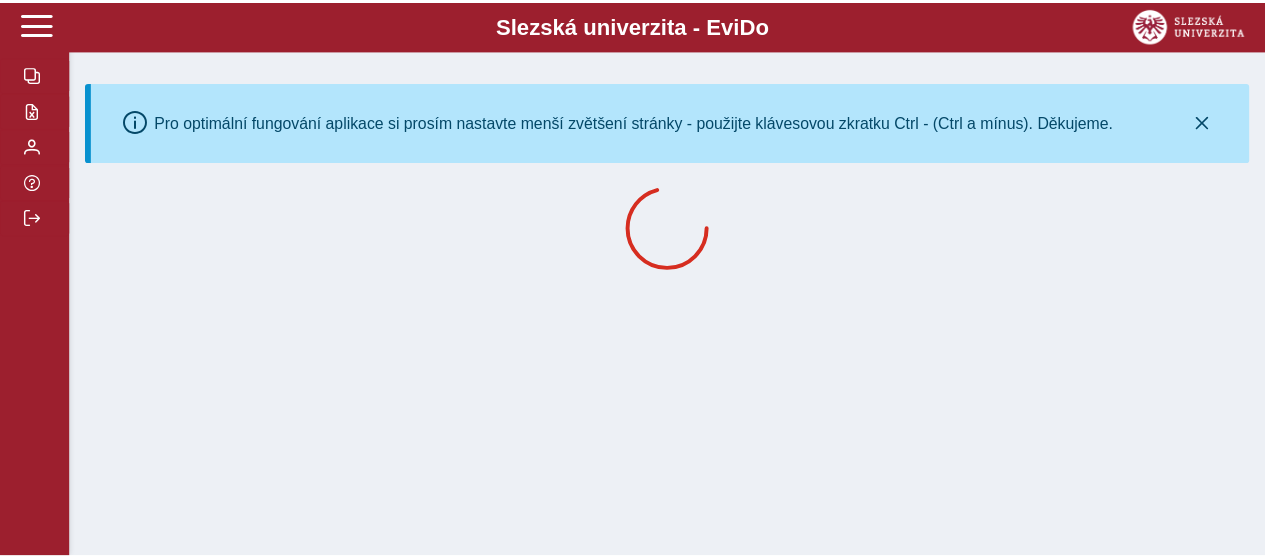 scroll, scrollTop: 0, scrollLeft: 0, axis: both 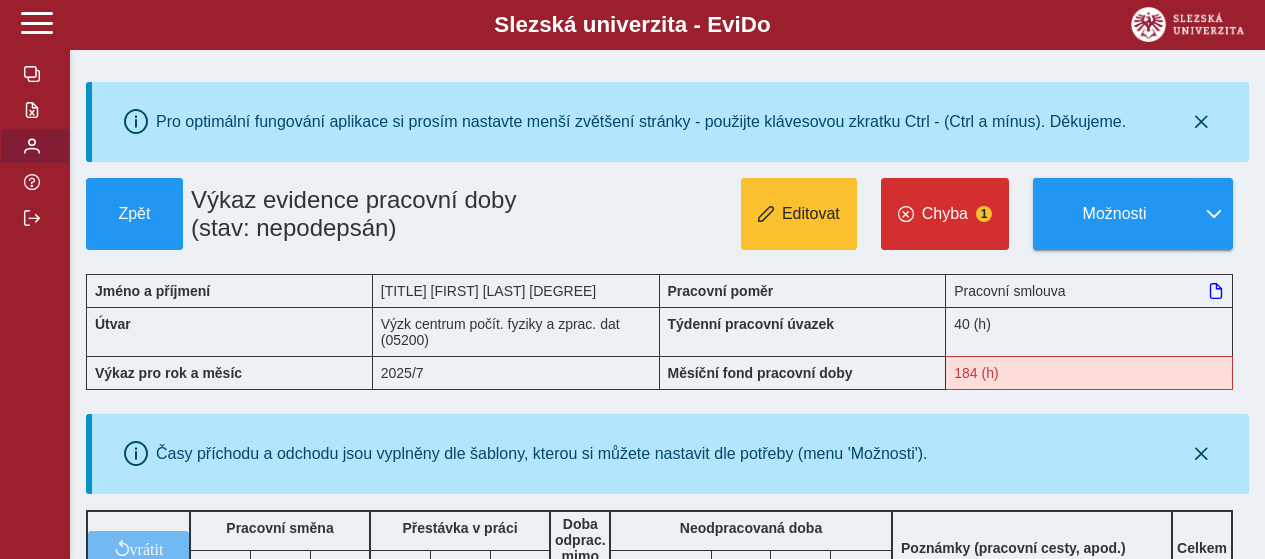 click at bounding box center (32, 146) 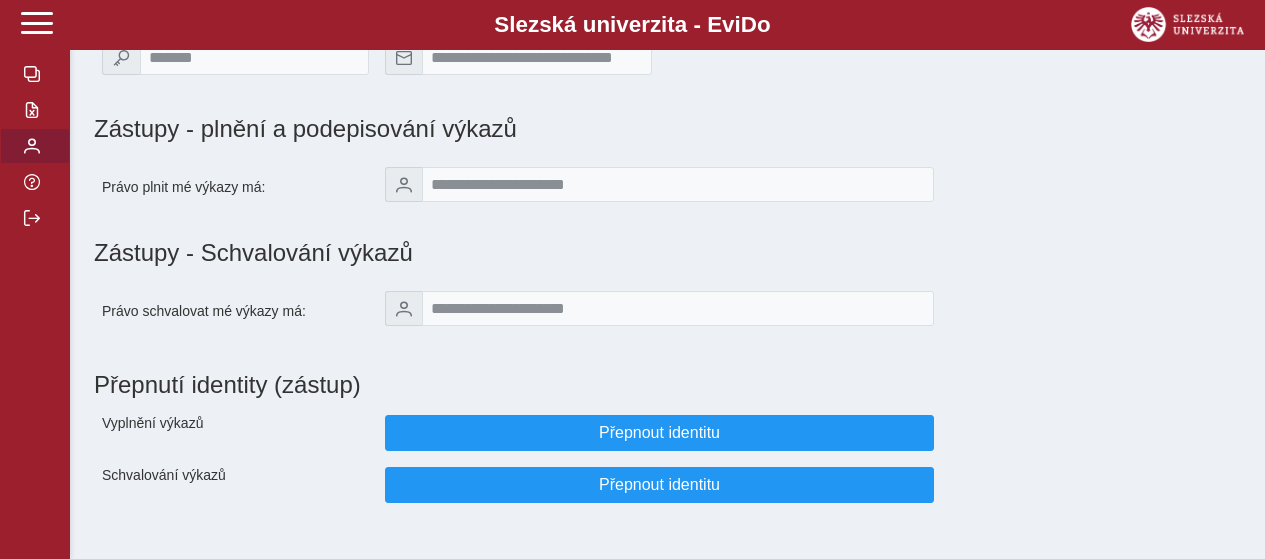scroll, scrollTop: 227, scrollLeft: 0, axis: vertical 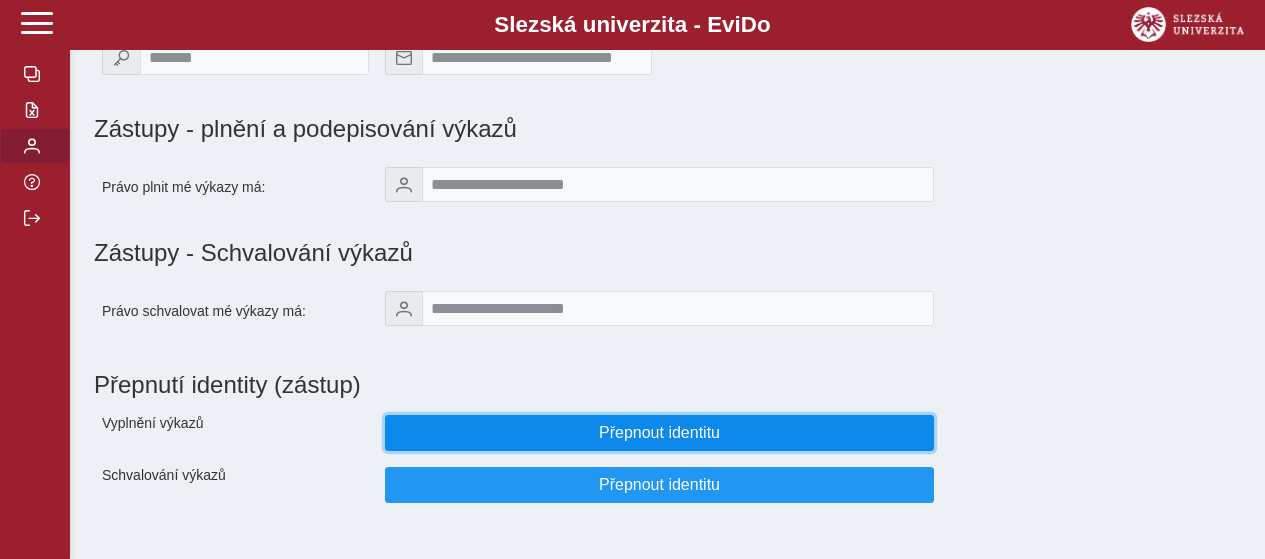 click on "Přepnout identitu" at bounding box center [660, 433] 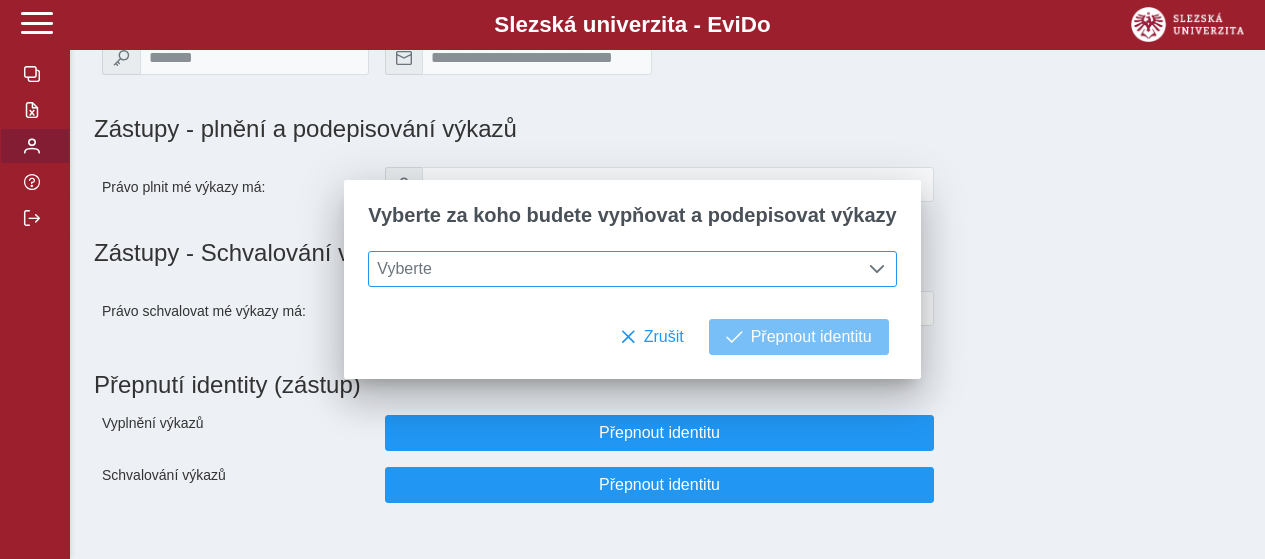 click on "Vyberte" at bounding box center (613, 269) 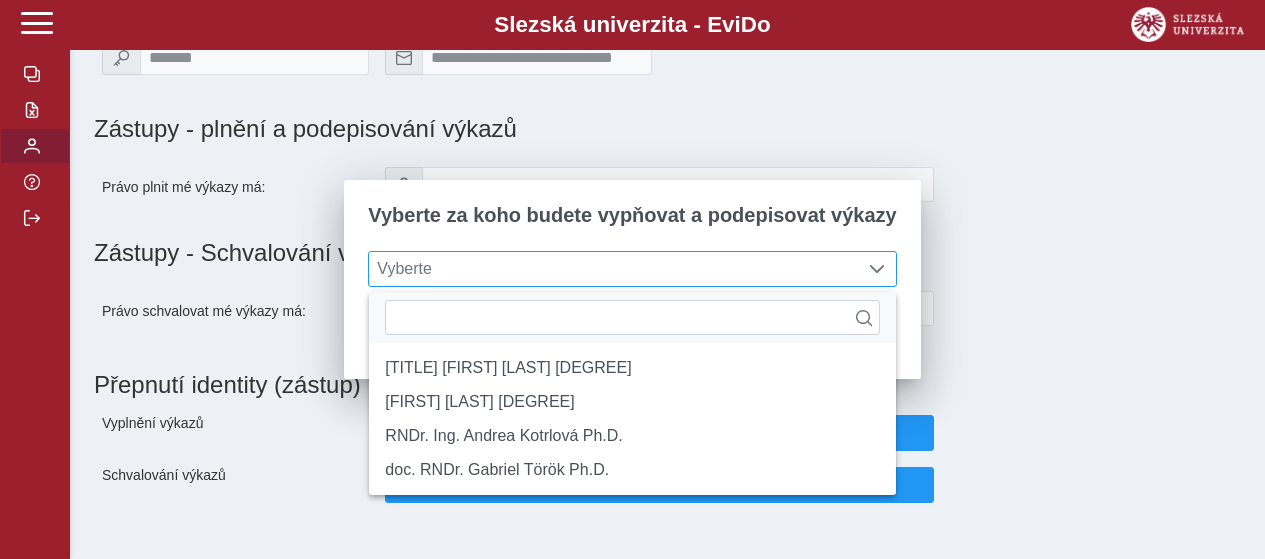 scroll, scrollTop: 13, scrollLeft: 85, axis: both 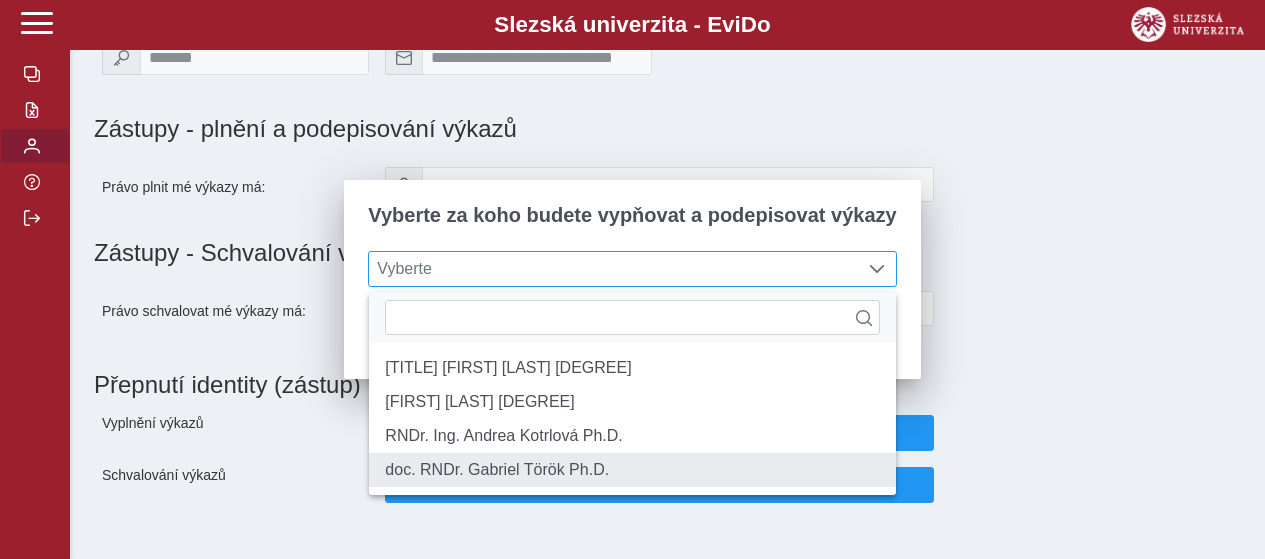 click on "doc. RNDr. Gabriel Török Ph.D." at bounding box center [632, 470] 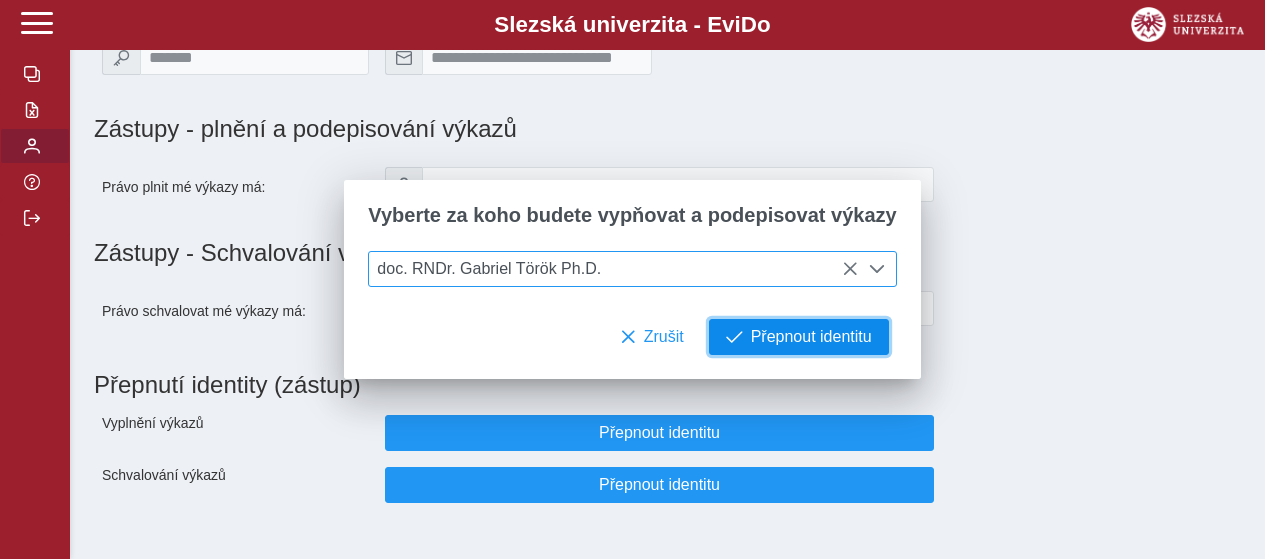 click on "Přepnout identitu" at bounding box center (811, 337) 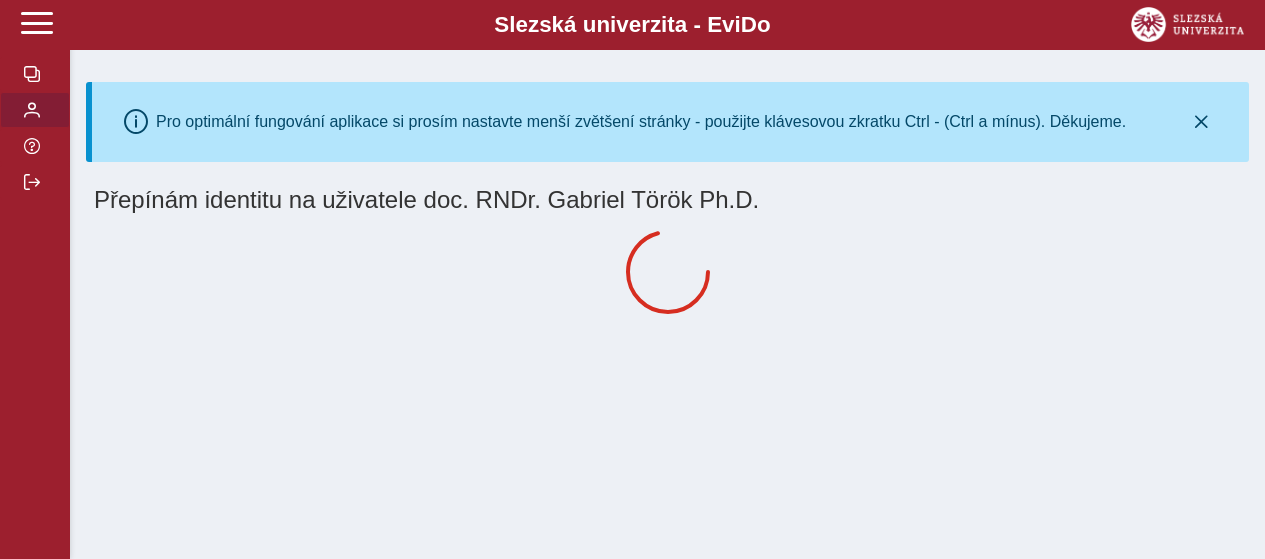 scroll, scrollTop: 0, scrollLeft: 0, axis: both 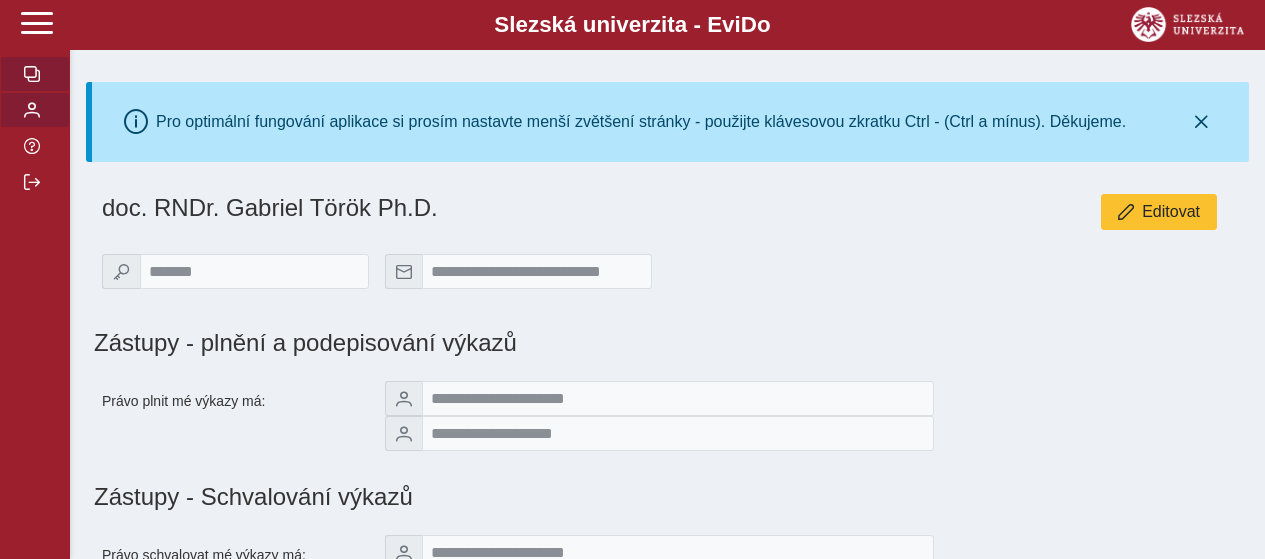 click at bounding box center [35, 74] 